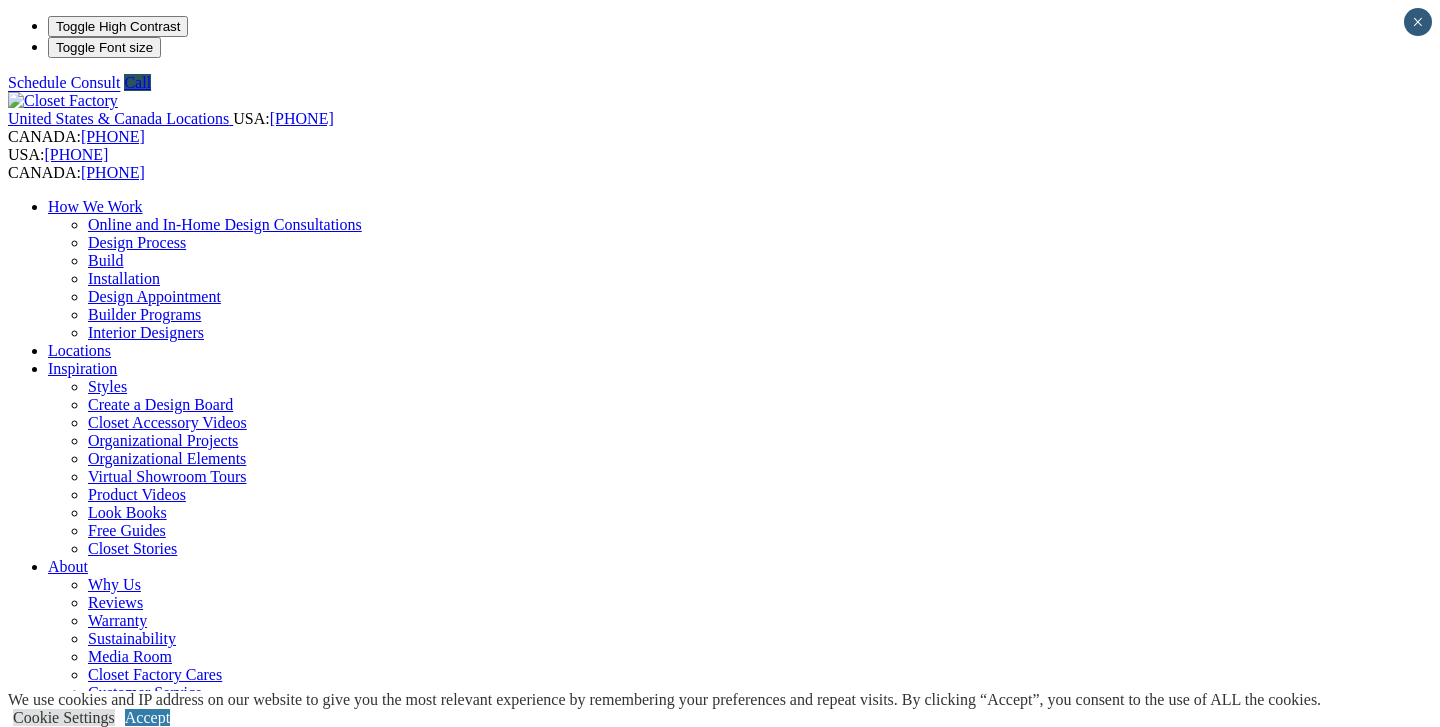scroll, scrollTop: 0, scrollLeft: 0, axis: both 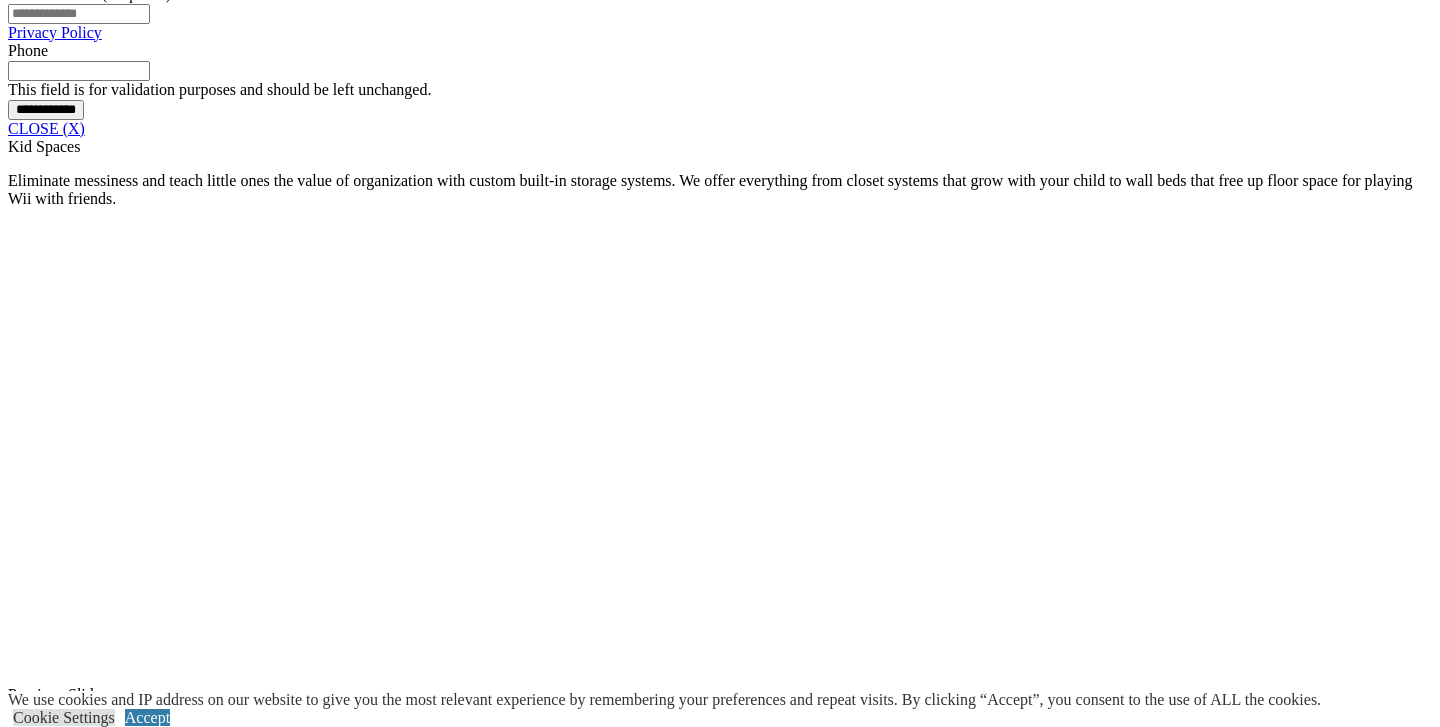 click at bounding box center (164, -373) 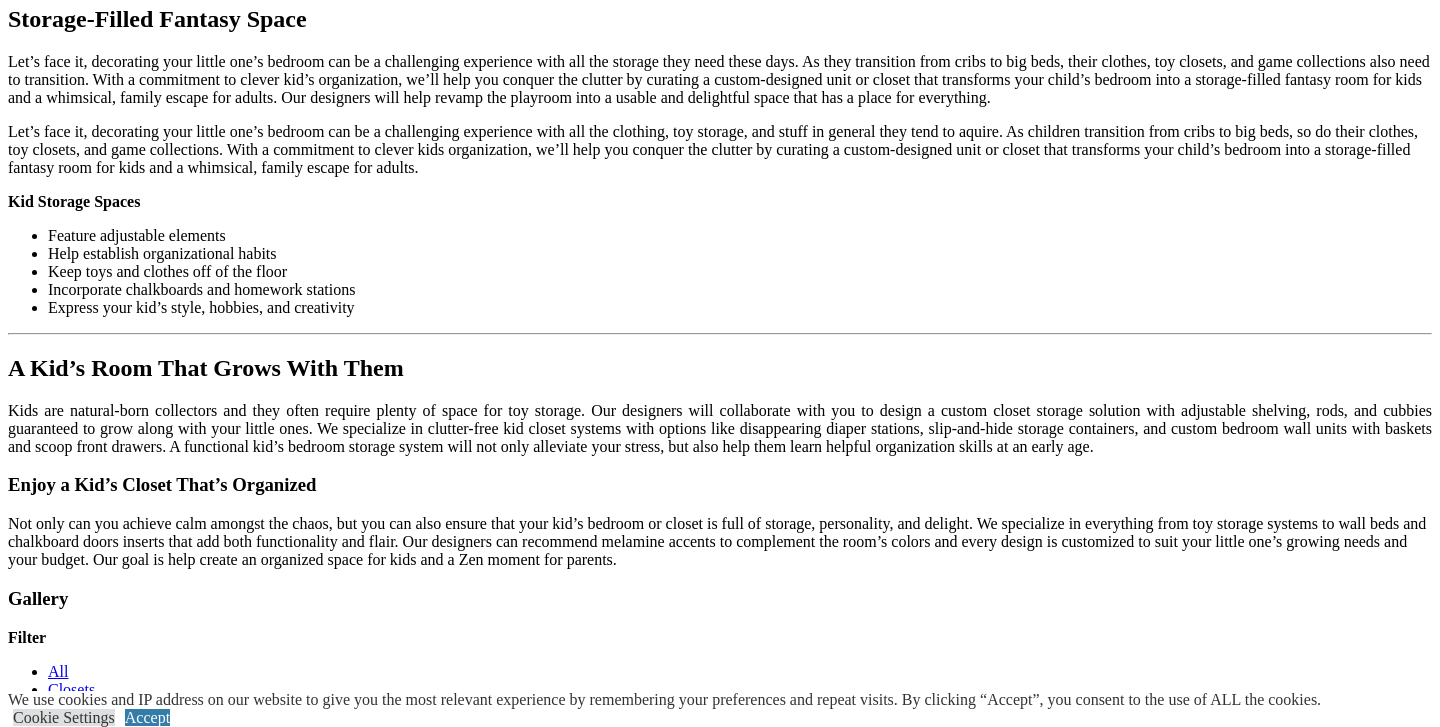 scroll, scrollTop: 2047, scrollLeft: 0, axis: vertical 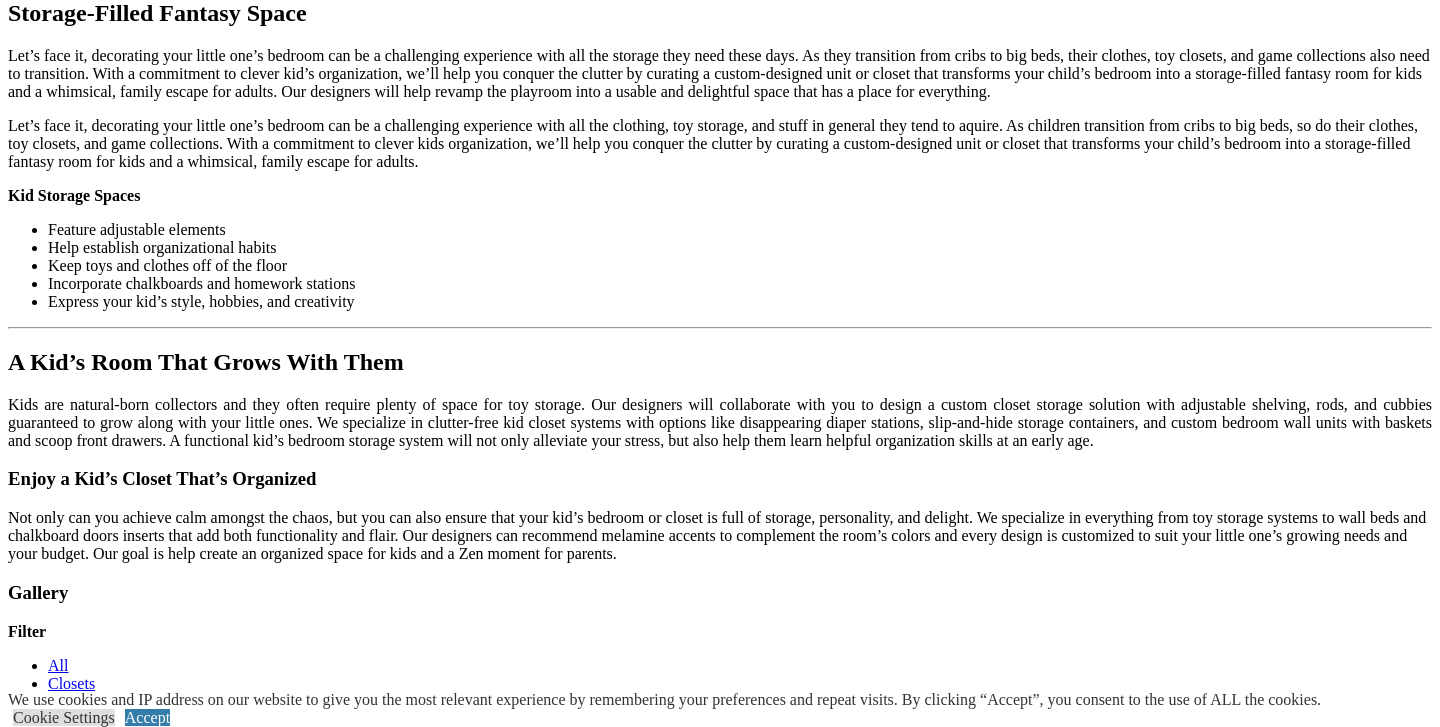 click on "Load More" at bounding box center [44, 2755] 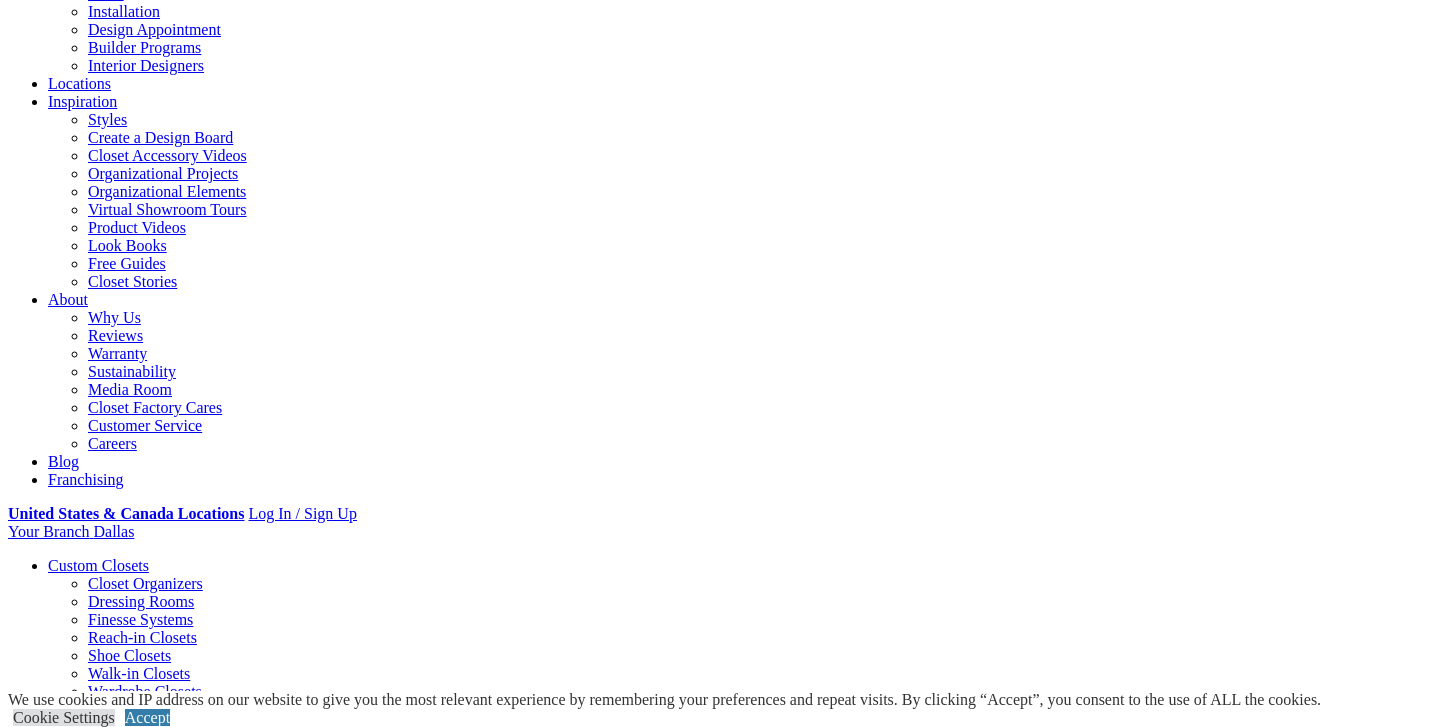 scroll, scrollTop: 0, scrollLeft: 0, axis: both 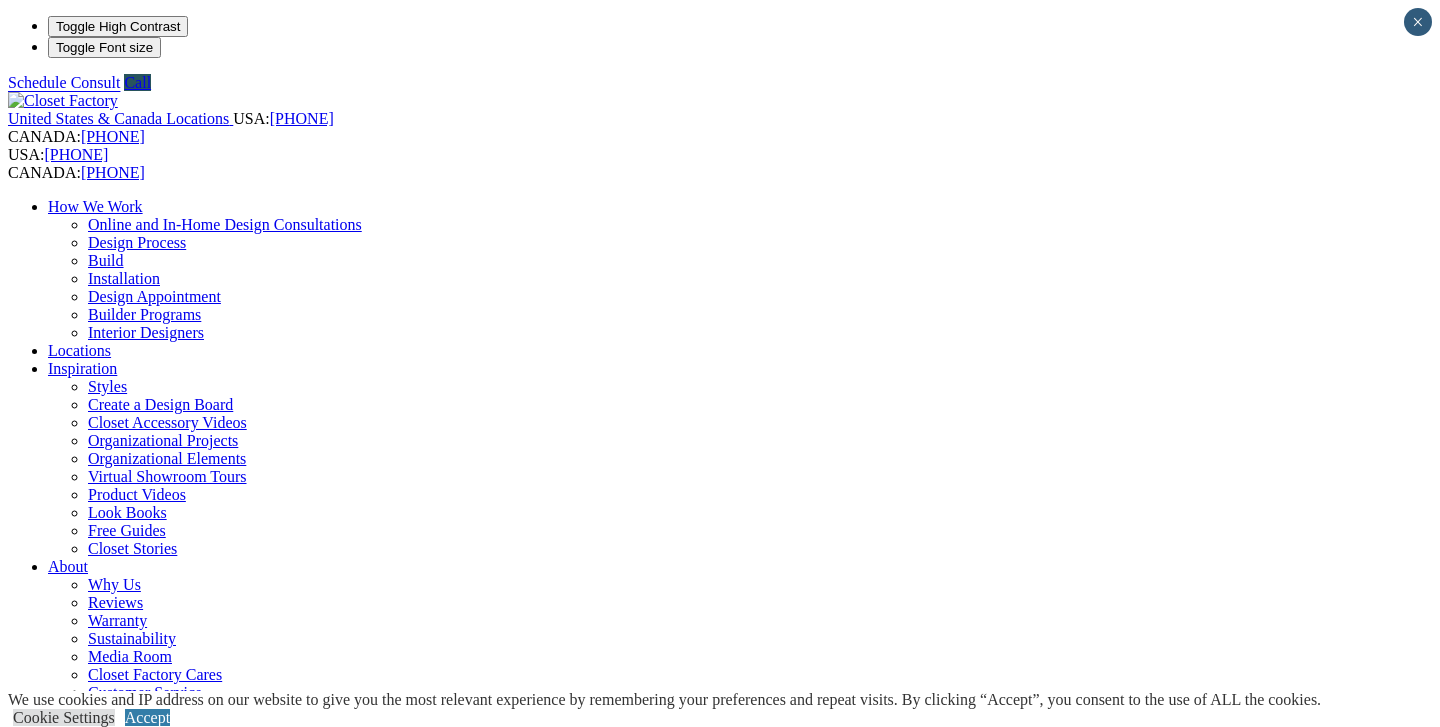 click on "Home Office" at bounding box center [90, 994] 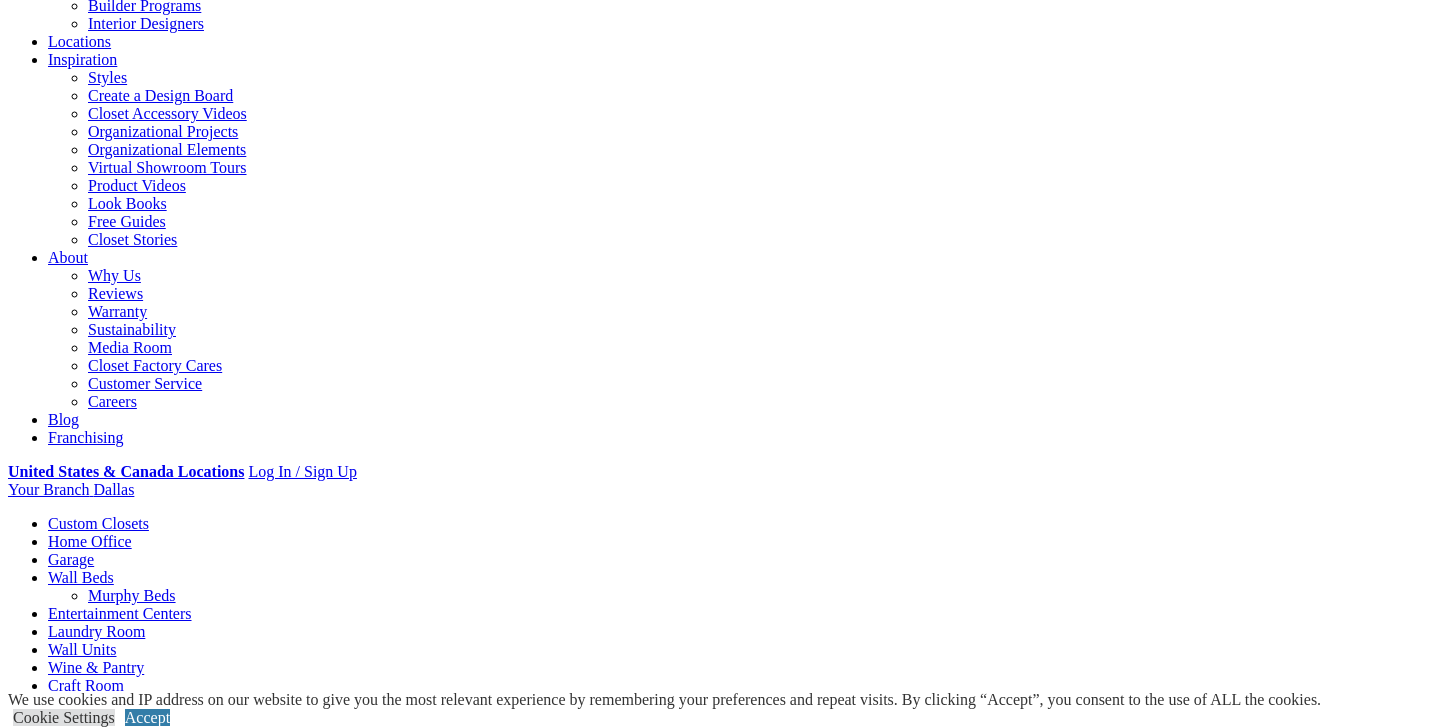 scroll, scrollTop: 0, scrollLeft: 0, axis: both 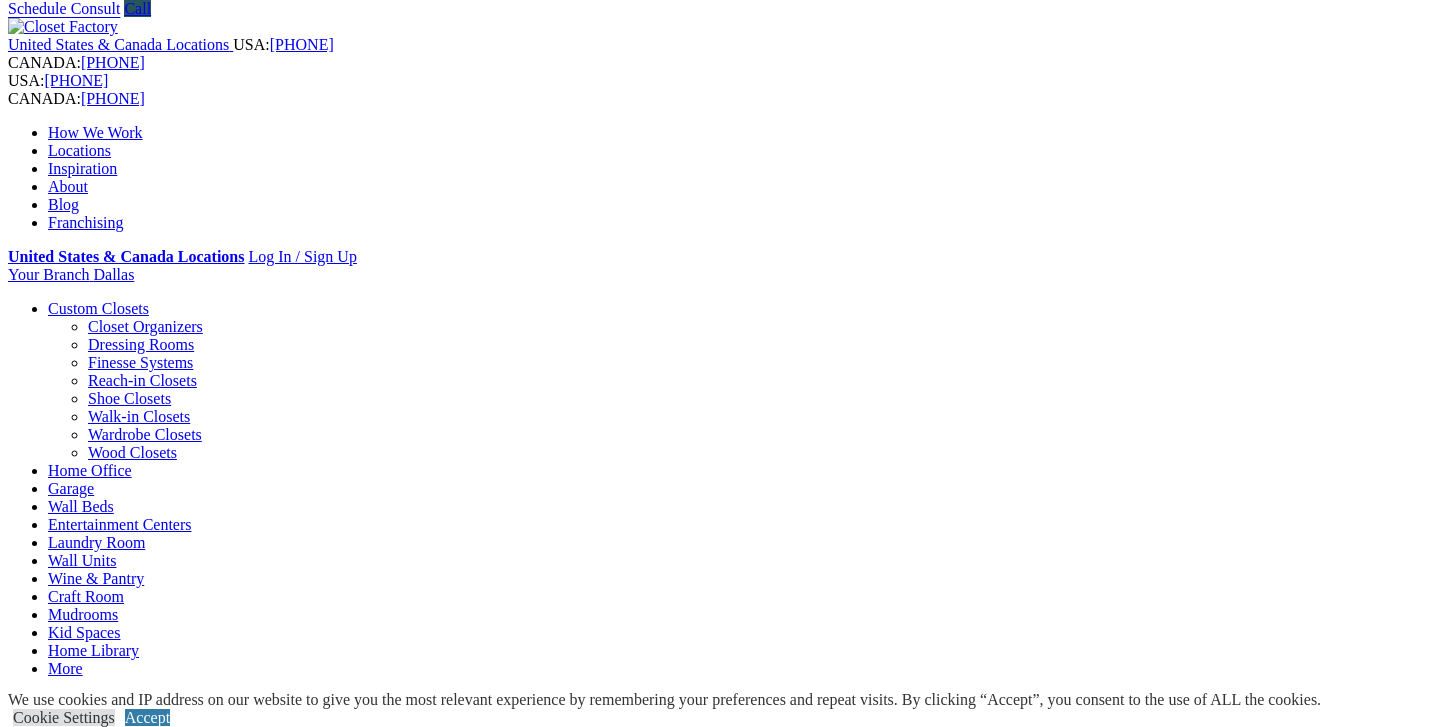 click on "**********" at bounding box center [720, 18659] 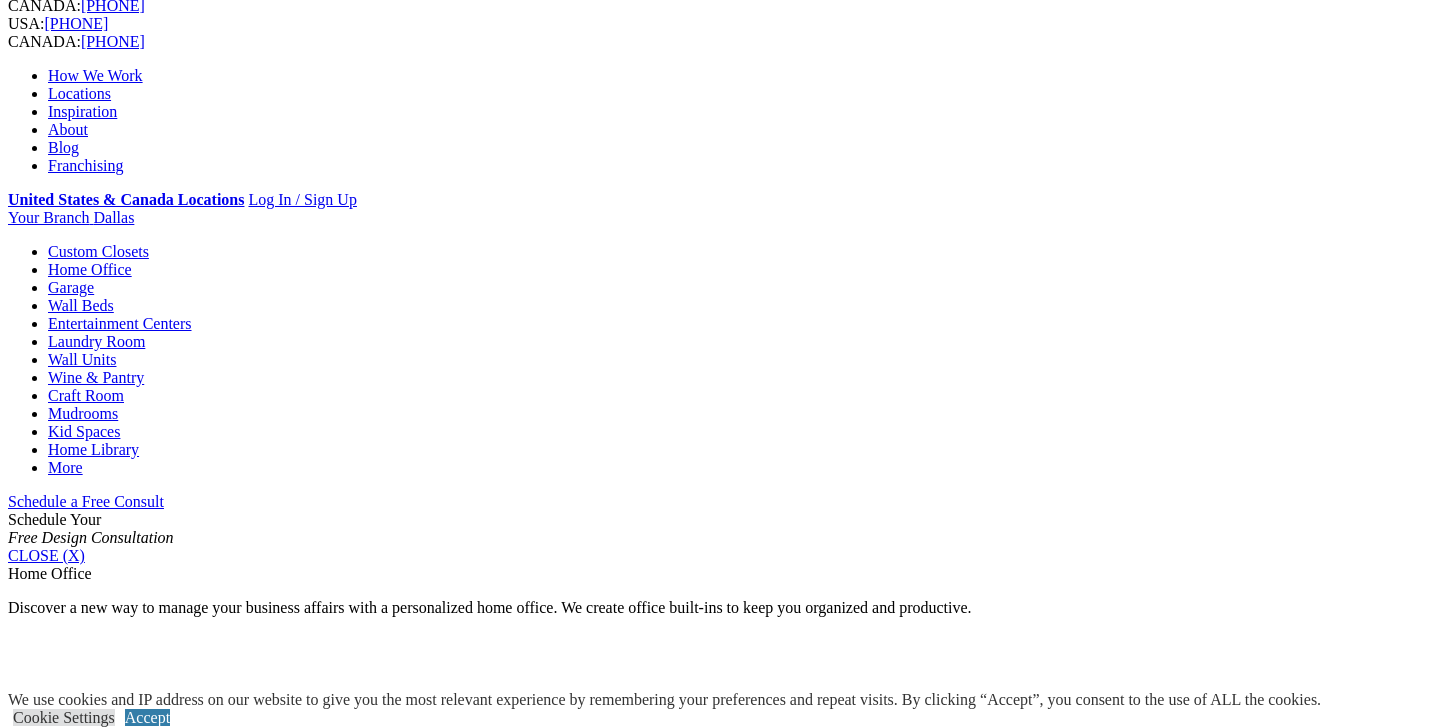 scroll, scrollTop: 0, scrollLeft: 0, axis: both 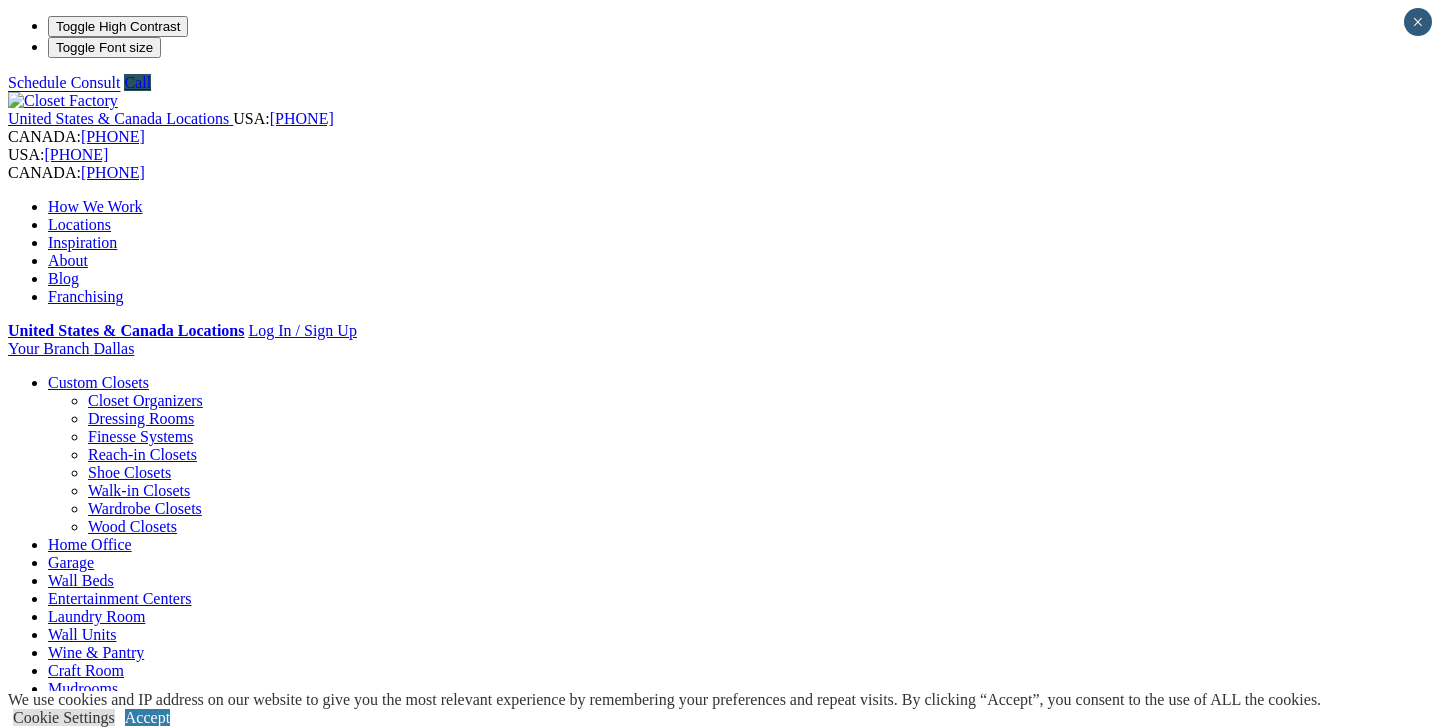 click on "Shoe Closets" at bounding box center (129, 472) 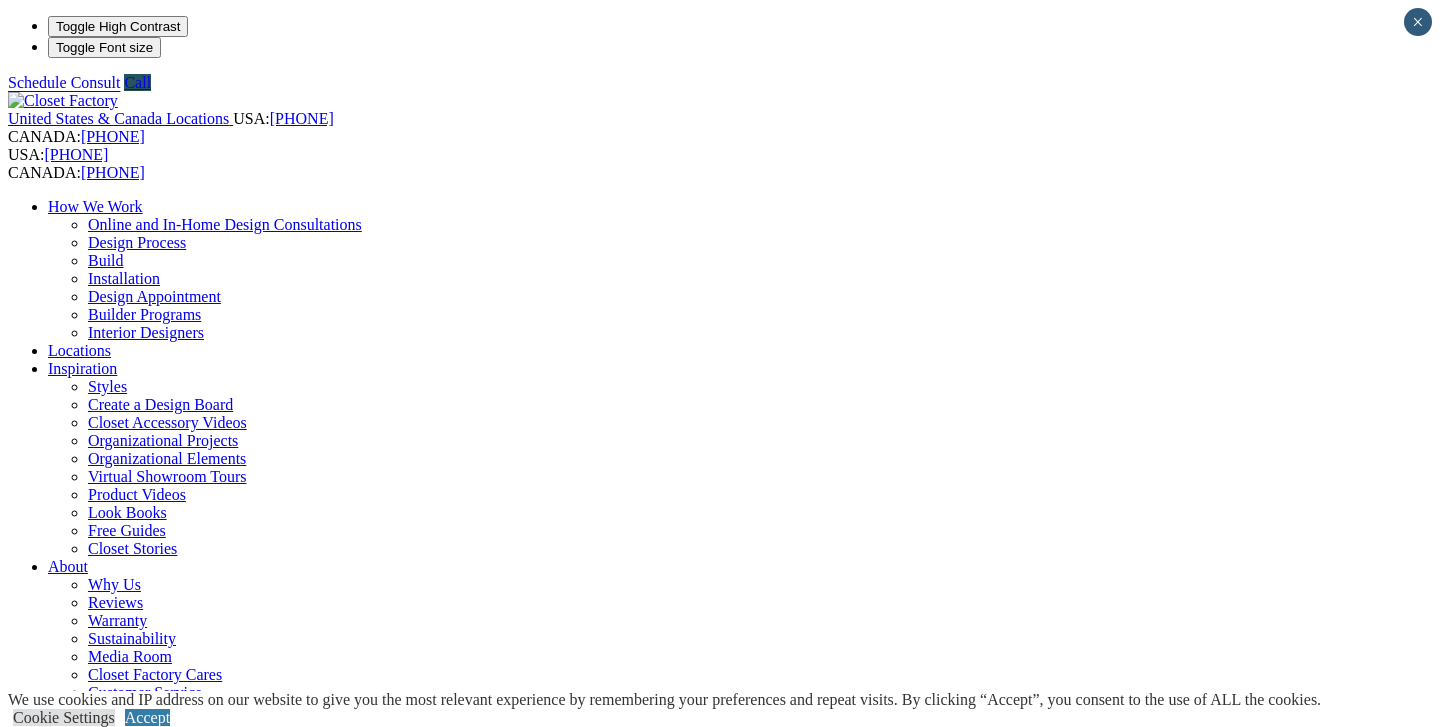 scroll, scrollTop: 0, scrollLeft: 0, axis: both 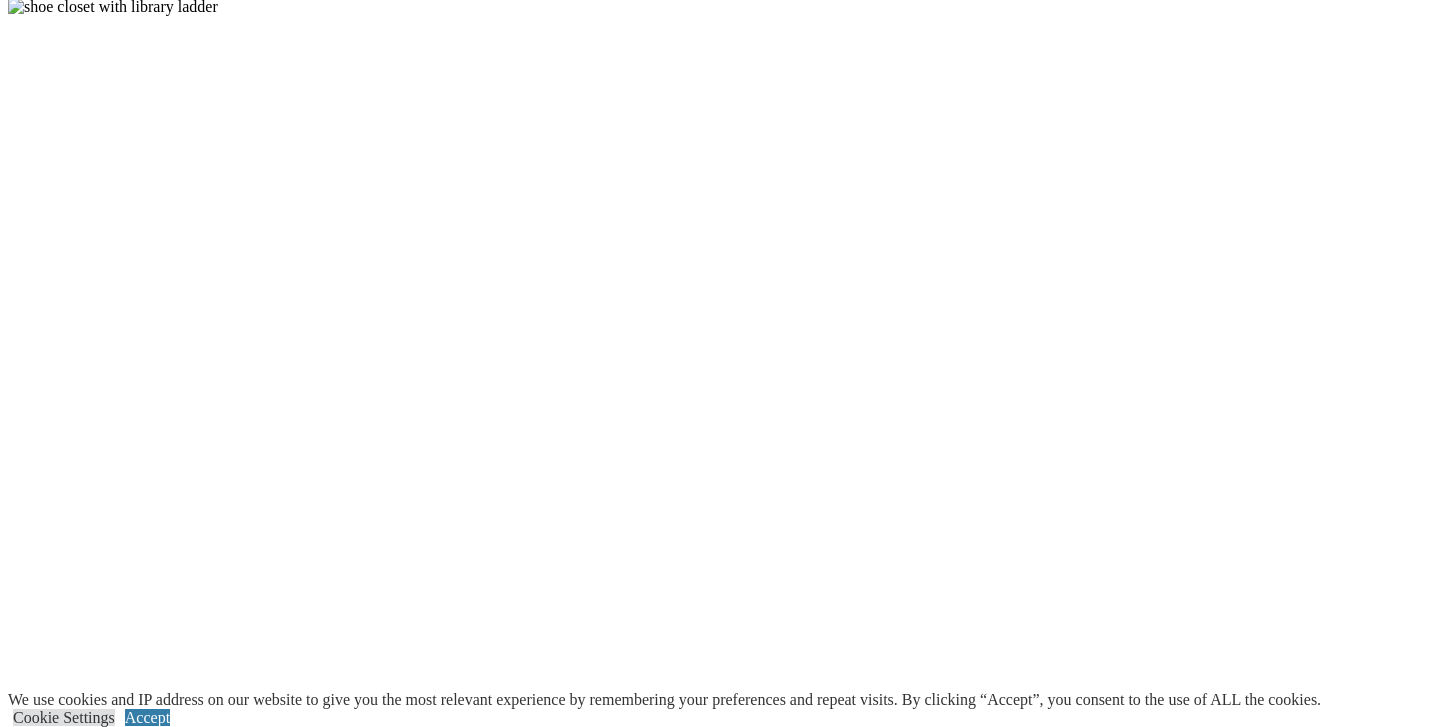 click at bounding box center (63, -1955) 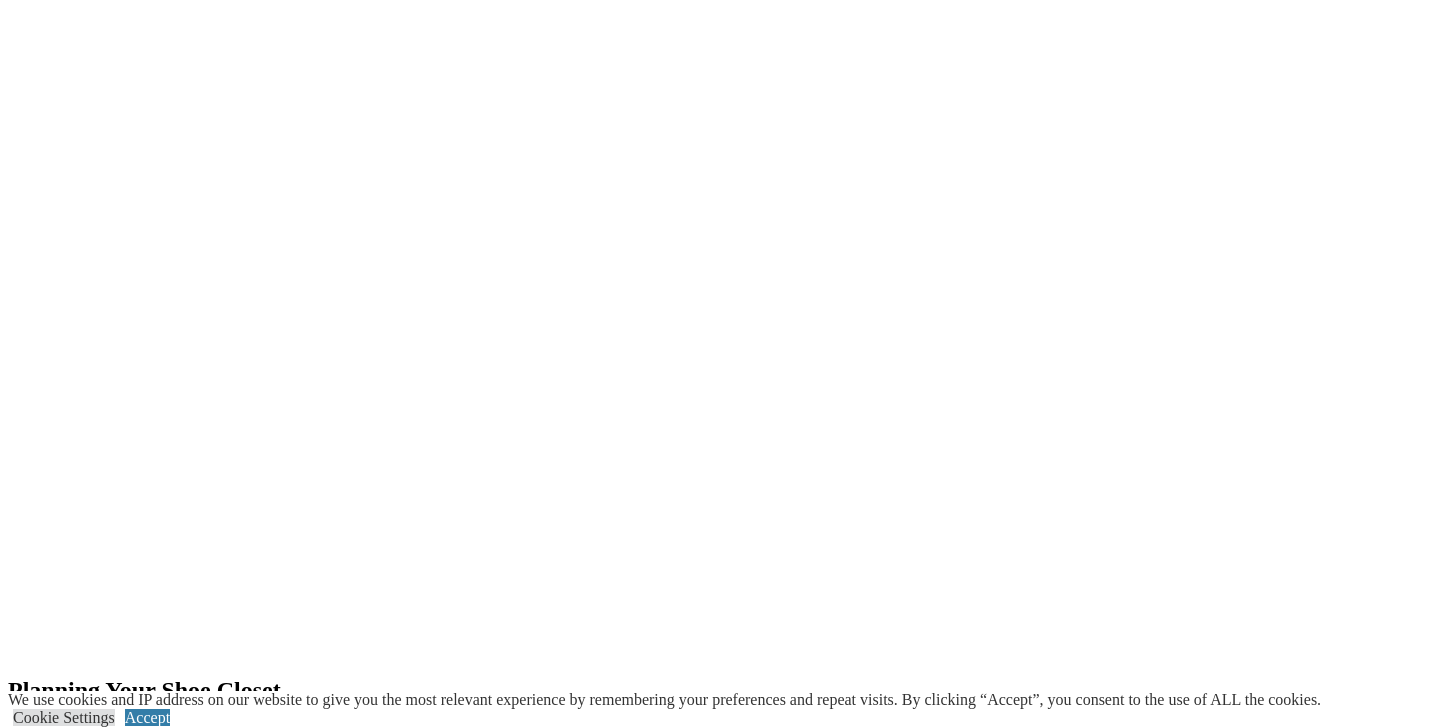 scroll, scrollTop: 2201, scrollLeft: 0, axis: vertical 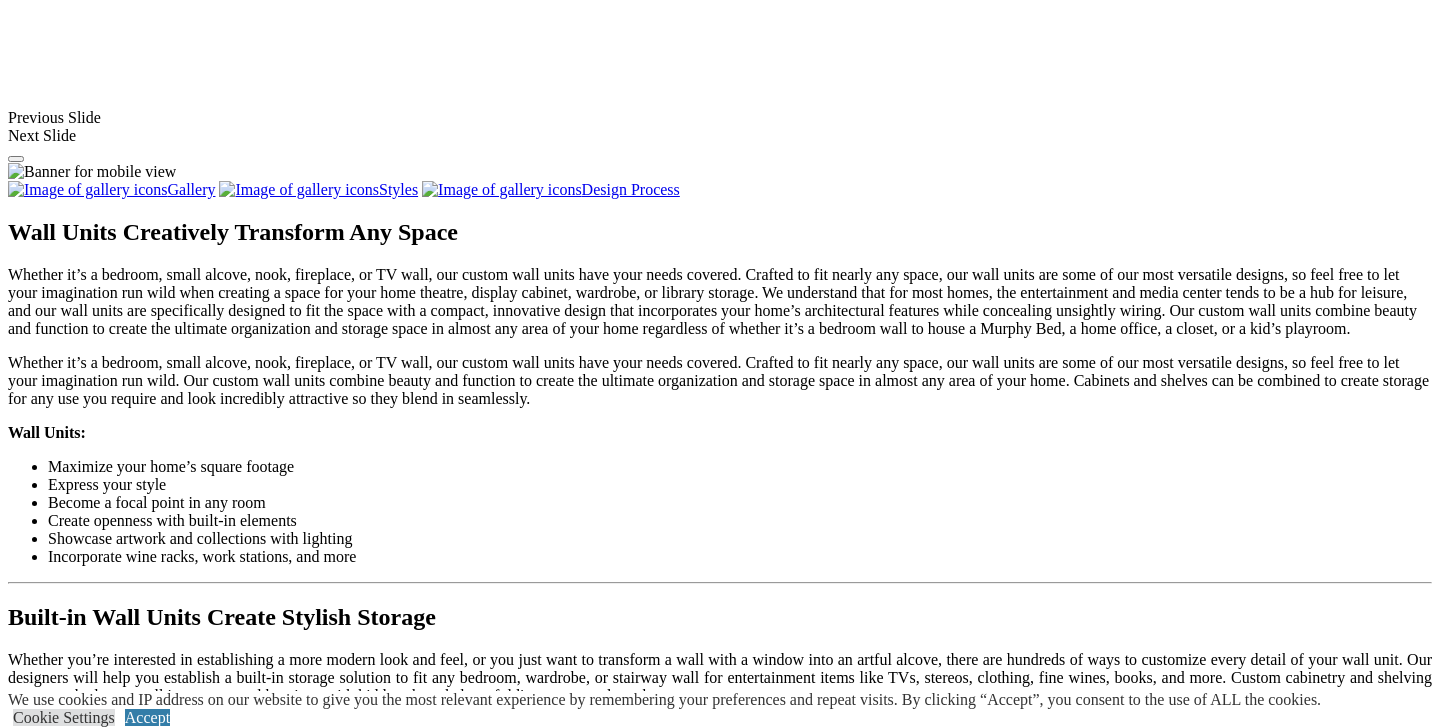 click on "Load More" at bounding box center [44, 1812] 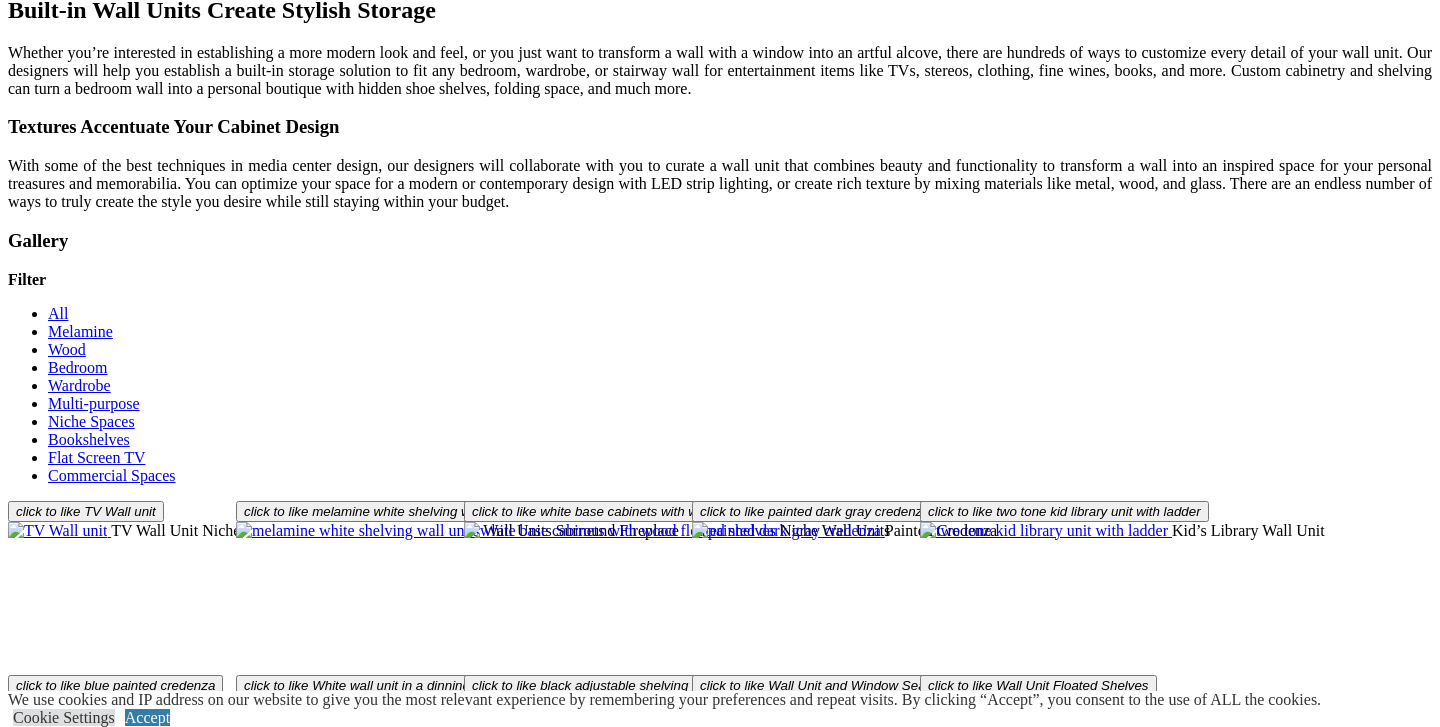 scroll, scrollTop: 2403, scrollLeft: 0, axis: vertical 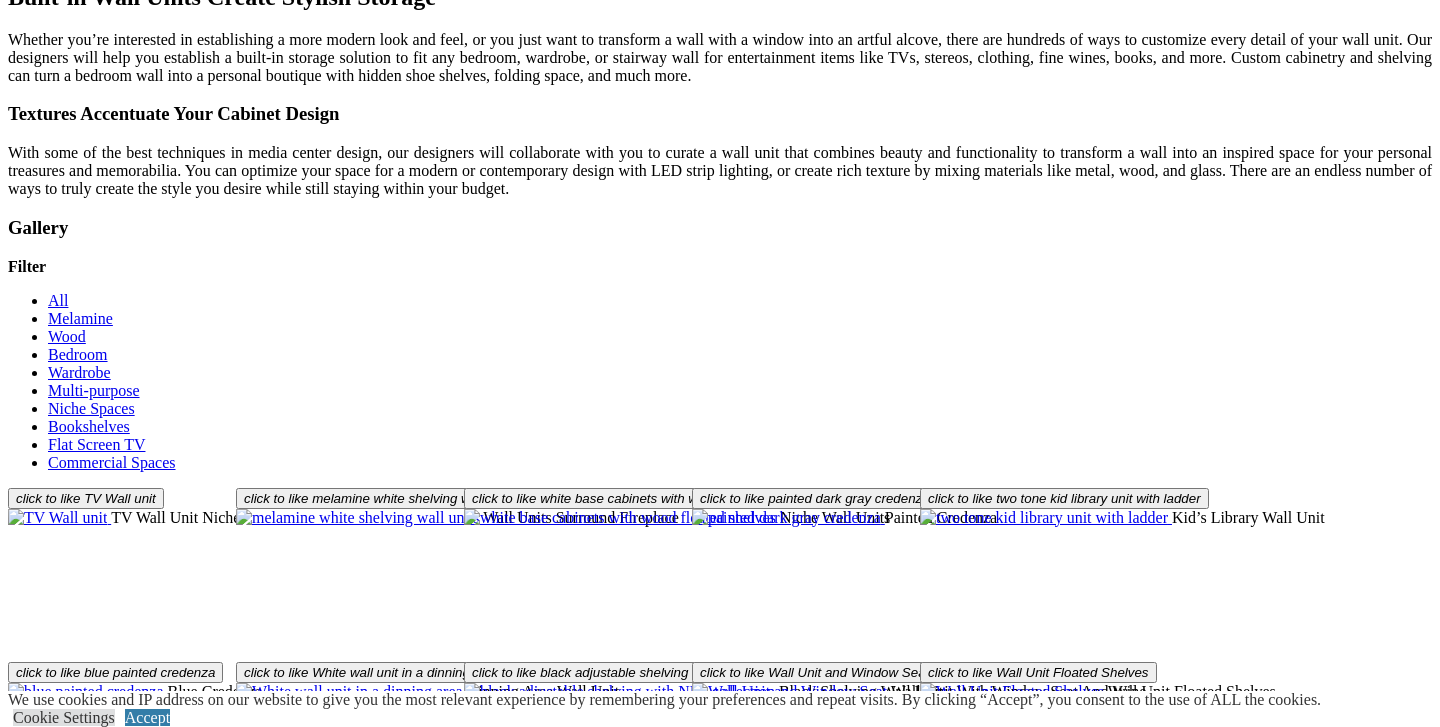 click on "Load More" at bounding box center (44, 1540) 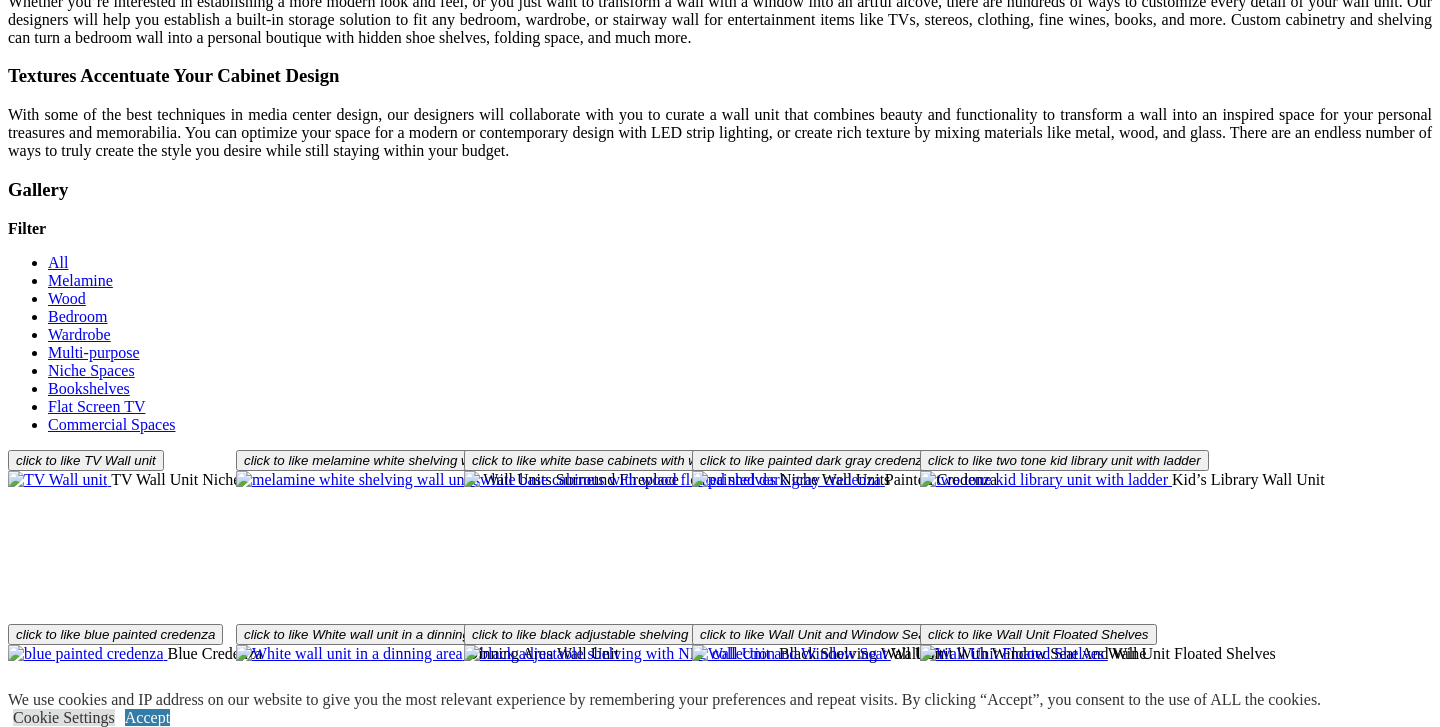 scroll, scrollTop: 2442, scrollLeft: 0, axis: vertical 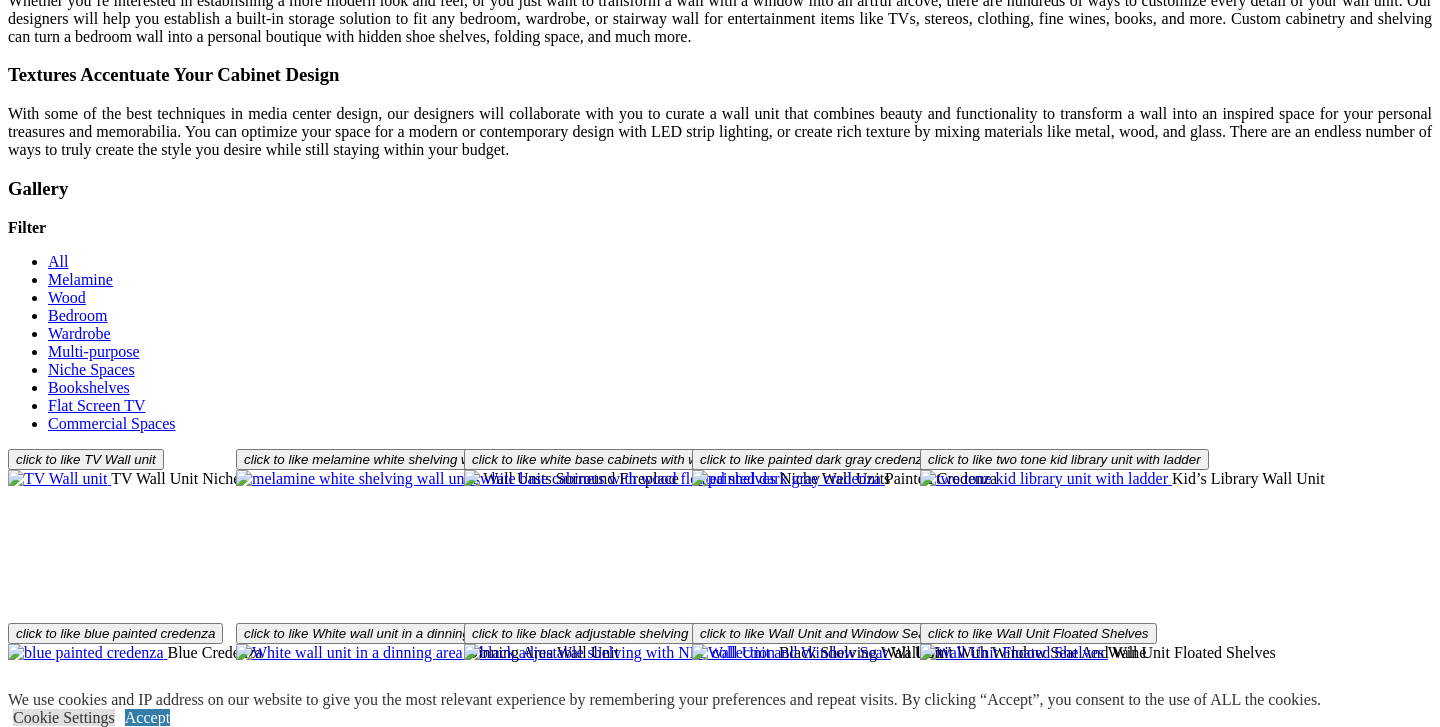 click at bounding box center (371, 1697) 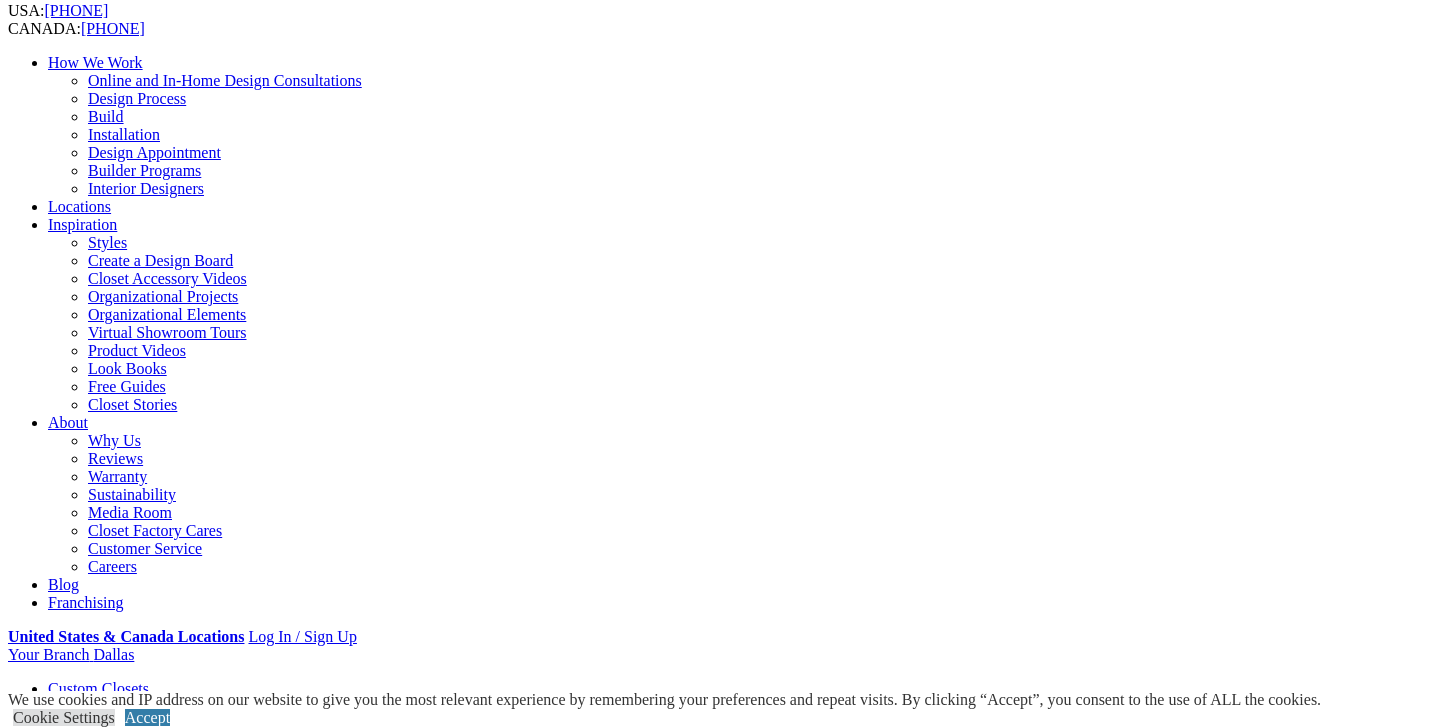 scroll, scrollTop: 0, scrollLeft: 0, axis: both 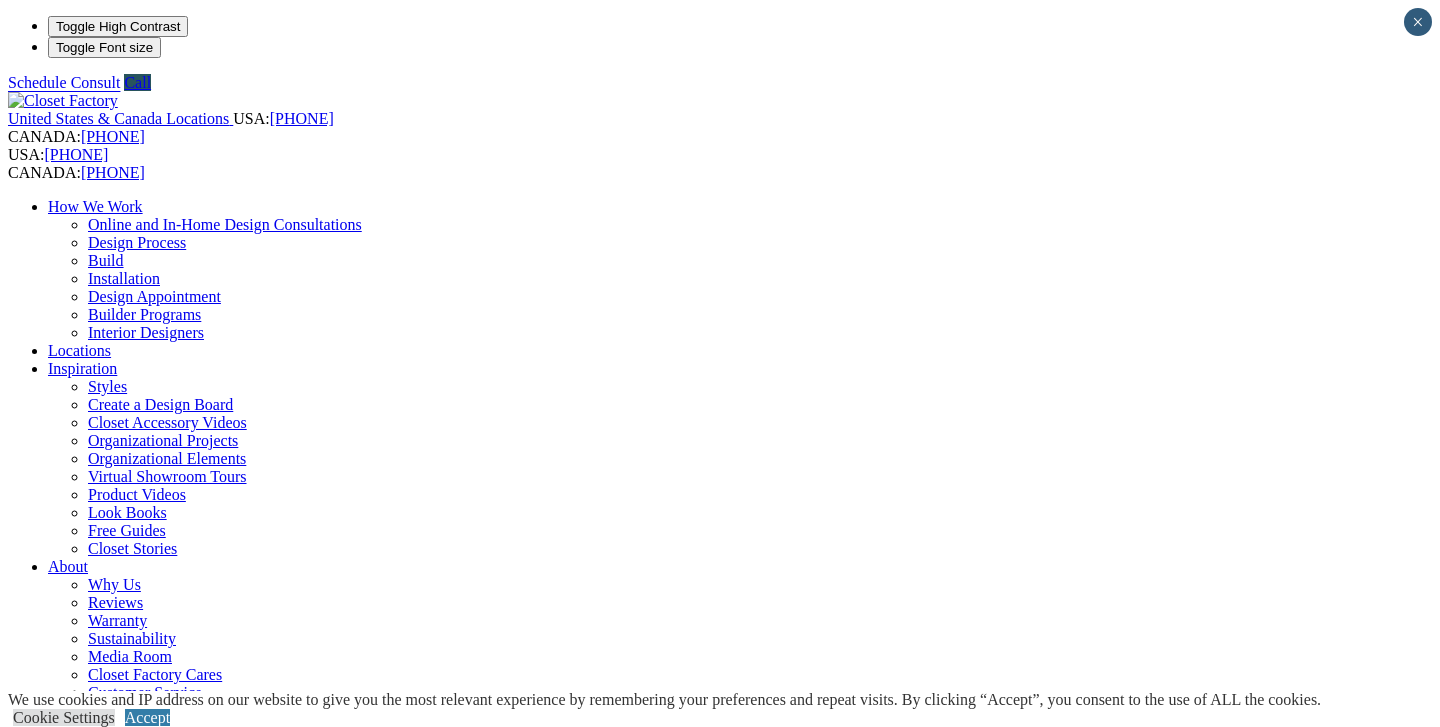 click on "Laundry Room" at bounding box center [96, 1066] 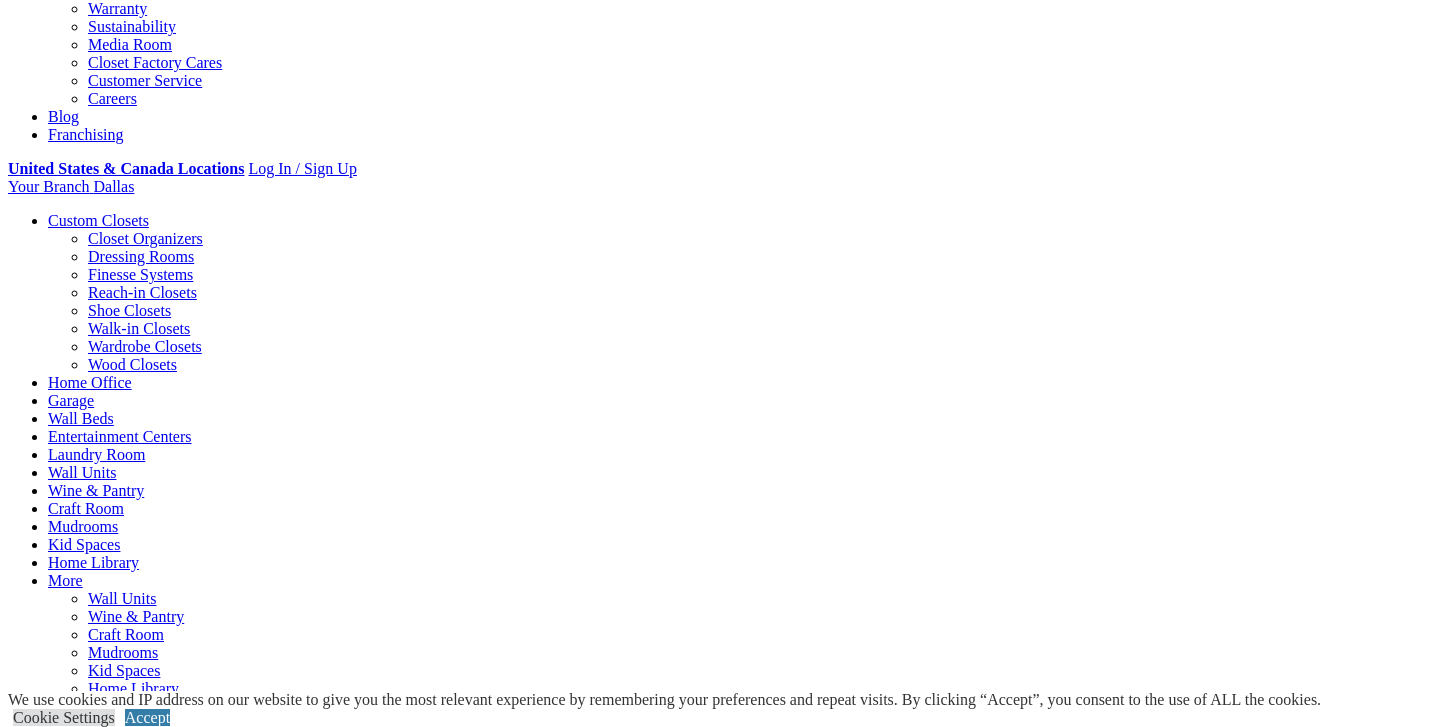 scroll, scrollTop: 847, scrollLeft: 0, axis: vertical 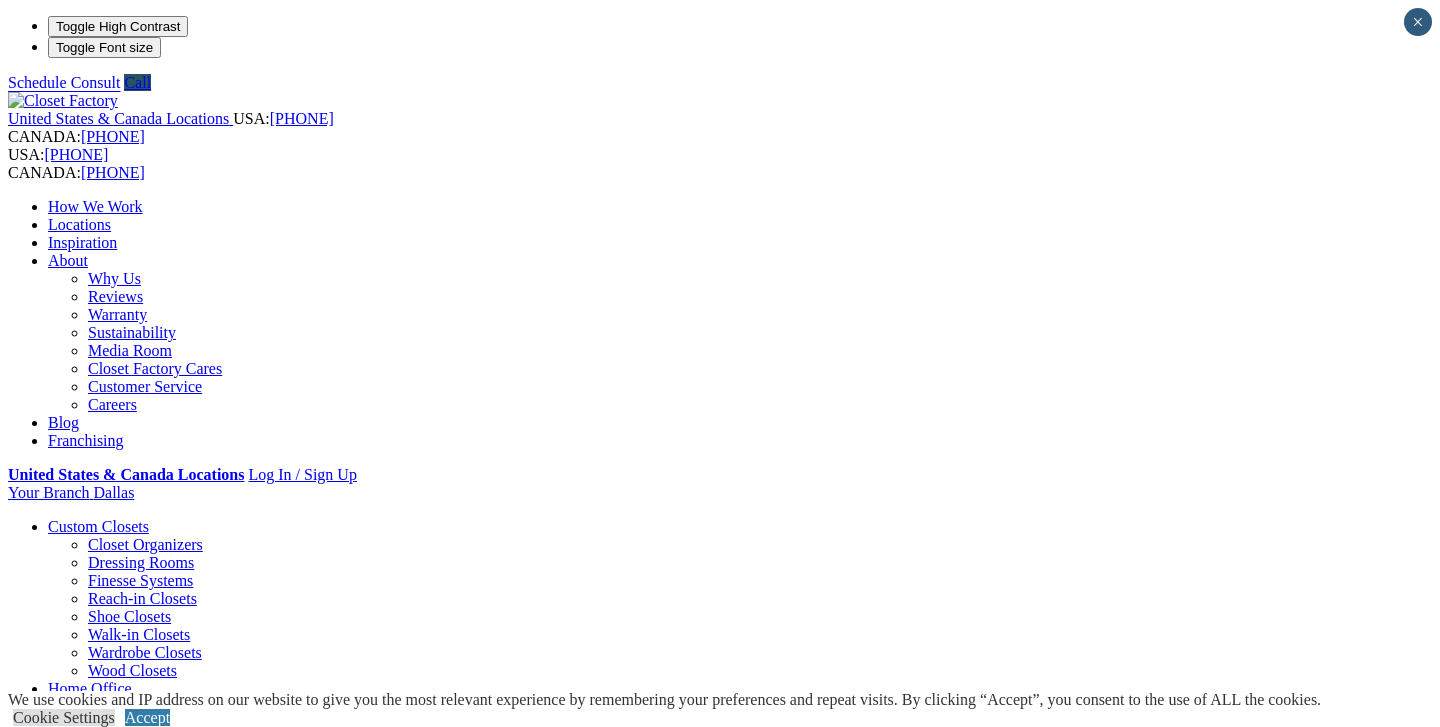 click on "Entertainment Centers" at bounding box center (120, 742) 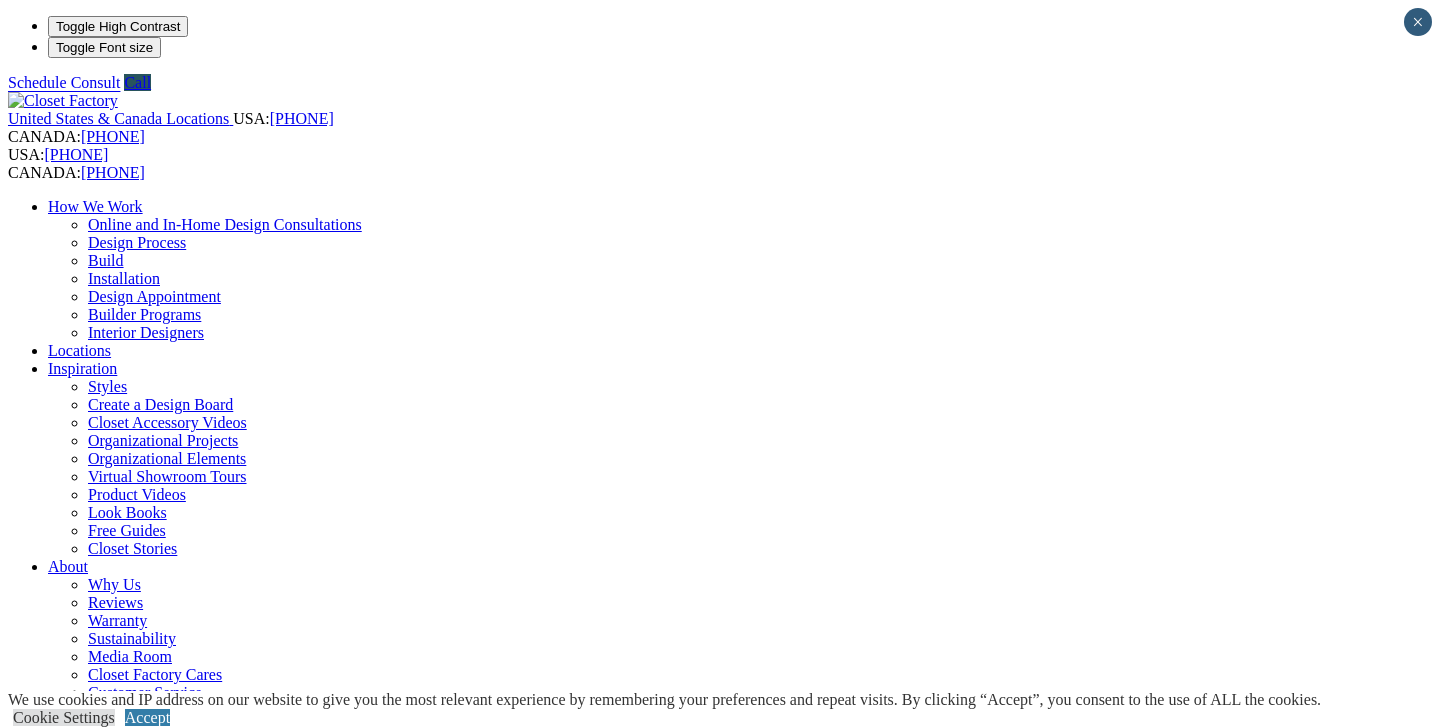 scroll, scrollTop: 0, scrollLeft: 0, axis: both 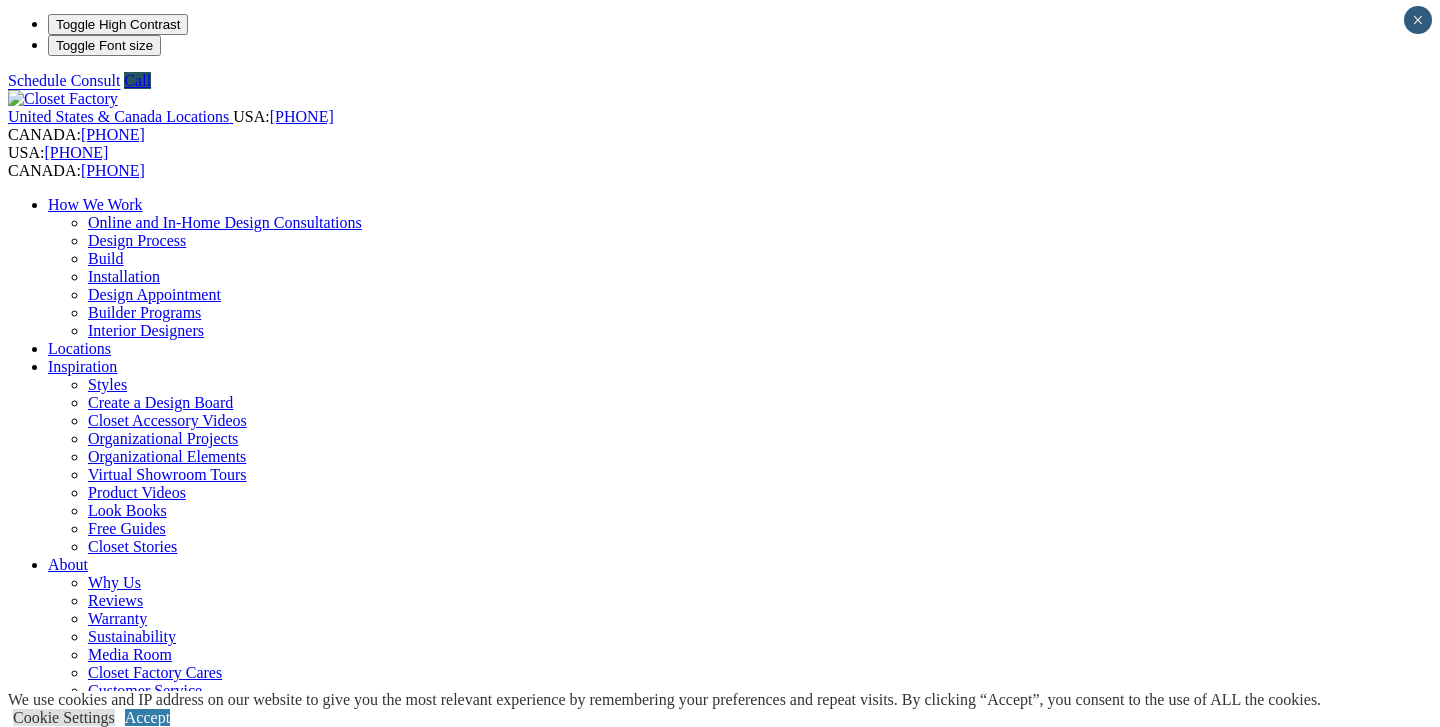 click on "Next Slide" at bounding box center (720, 1917) 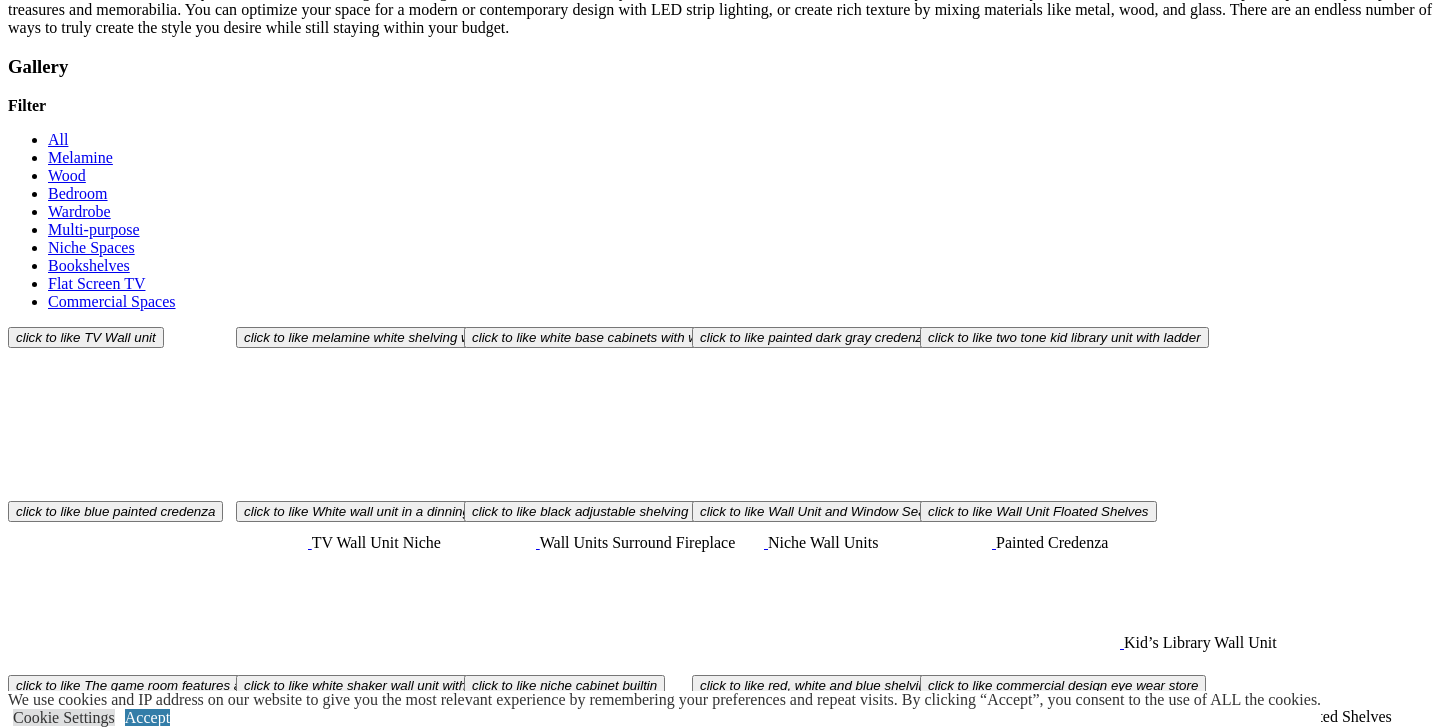 scroll, scrollTop: 2140, scrollLeft: 0, axis: vertical 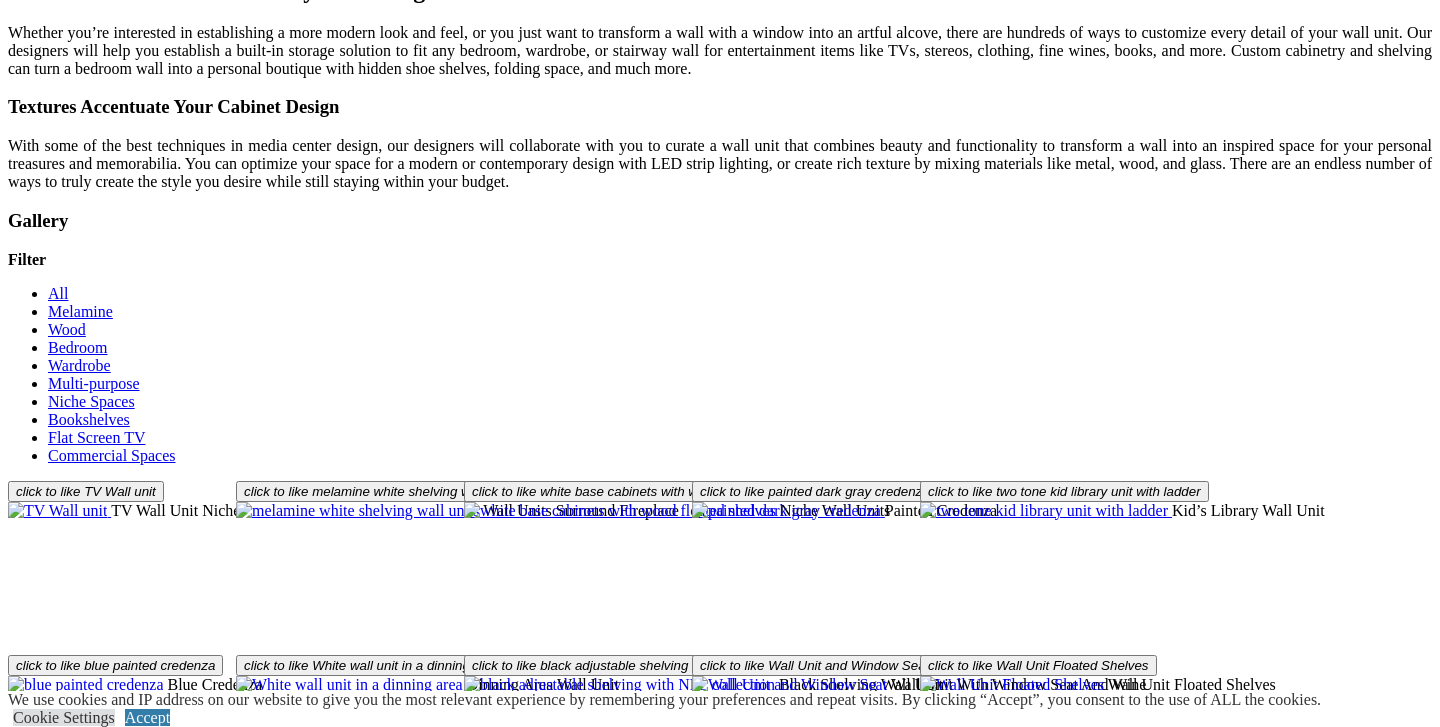 click on "Load More" at bounding box center (44, 1185) 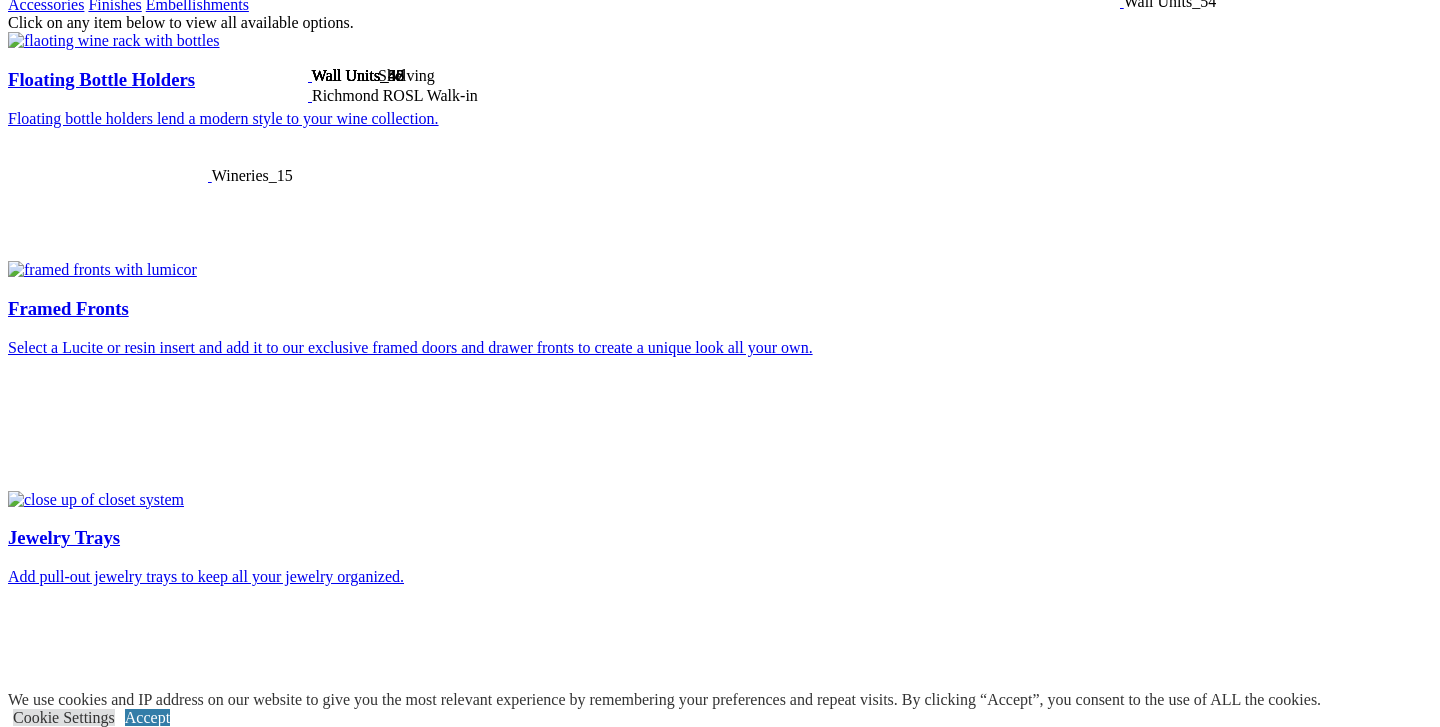 scroll, scrollTop: 3851, scrollLeft: 0, axis: vertical 